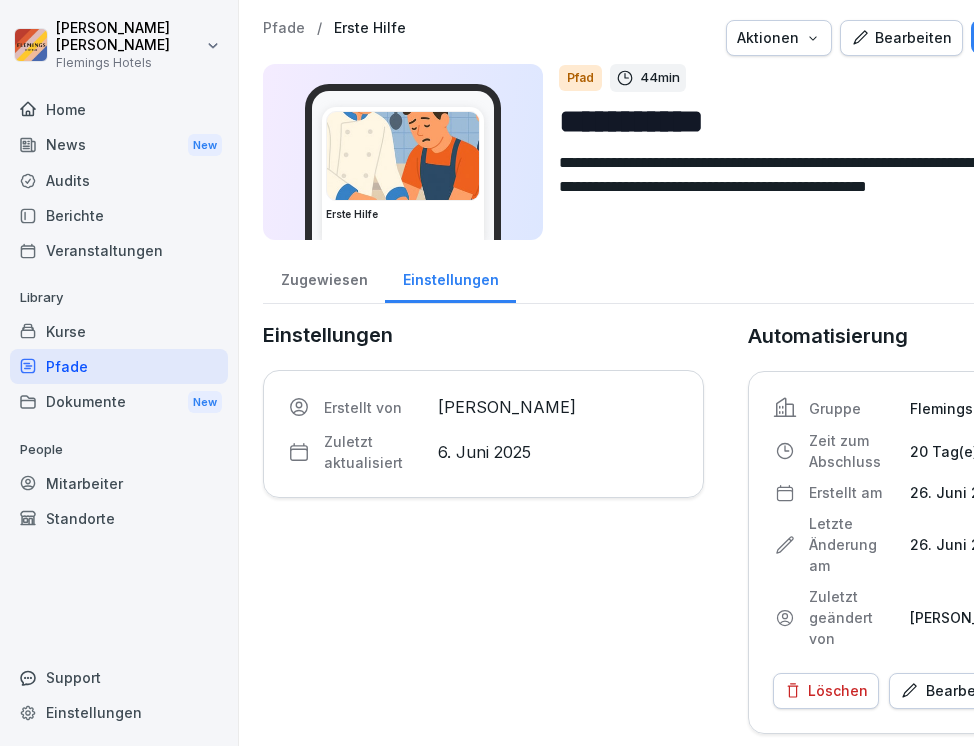scroll, scrollTop: 0, scrollLeft: 0, axis: both 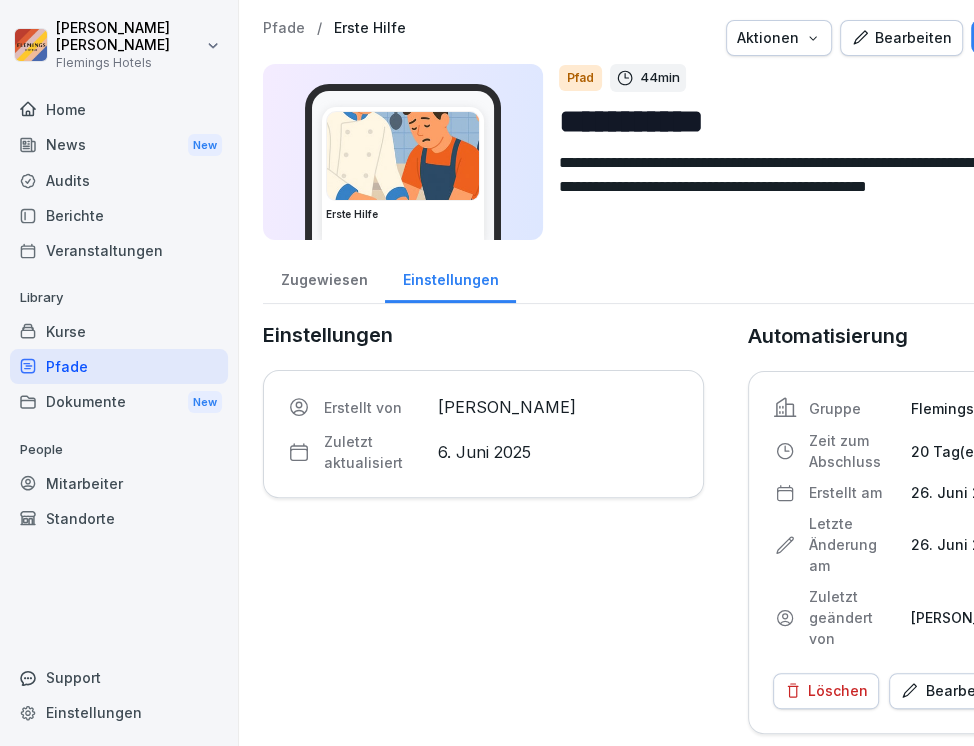 click on "Home" at bounding box center [119, 109] 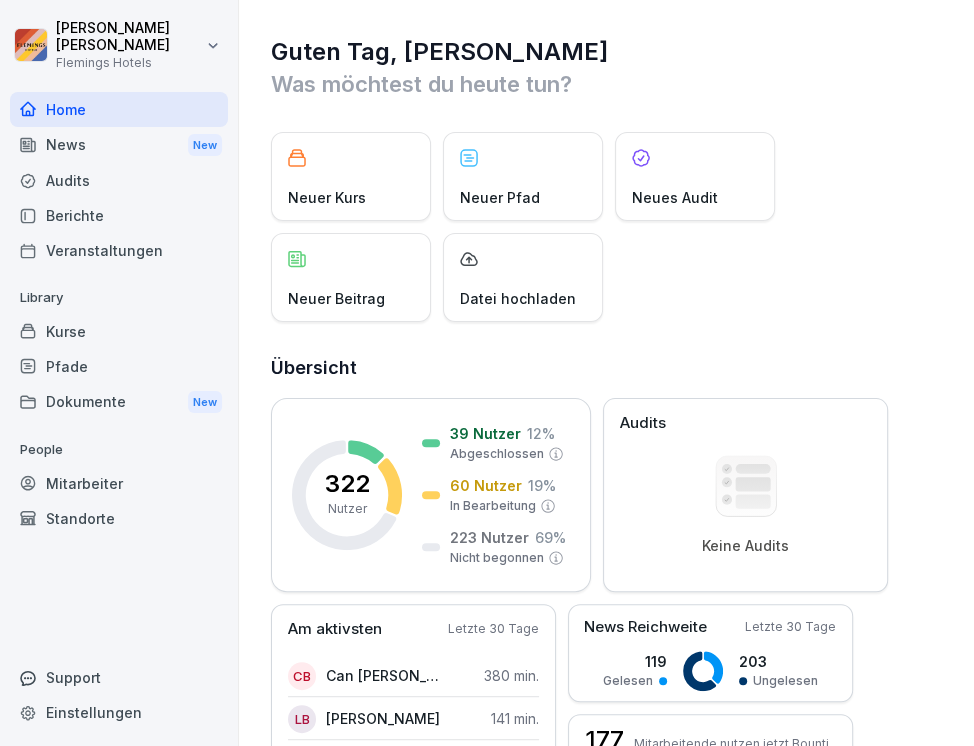scroll, scrollTop: 0, scrollLeft: 0, axis: both 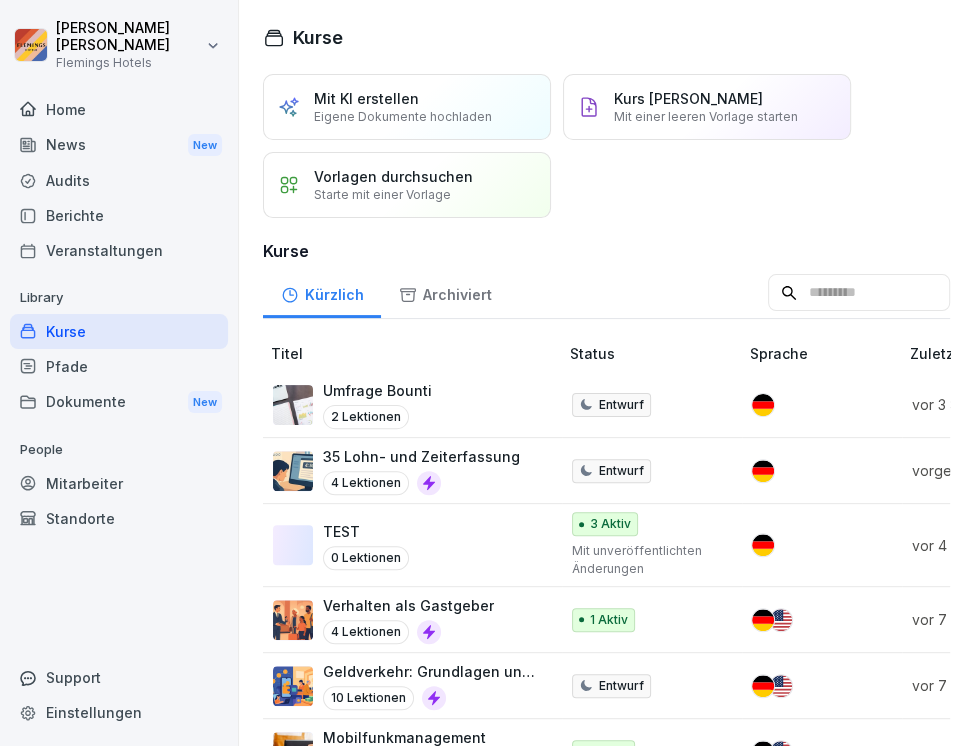 click on "Umfrage Bounti 2 Lektionen" at bounding box center (405, 404) 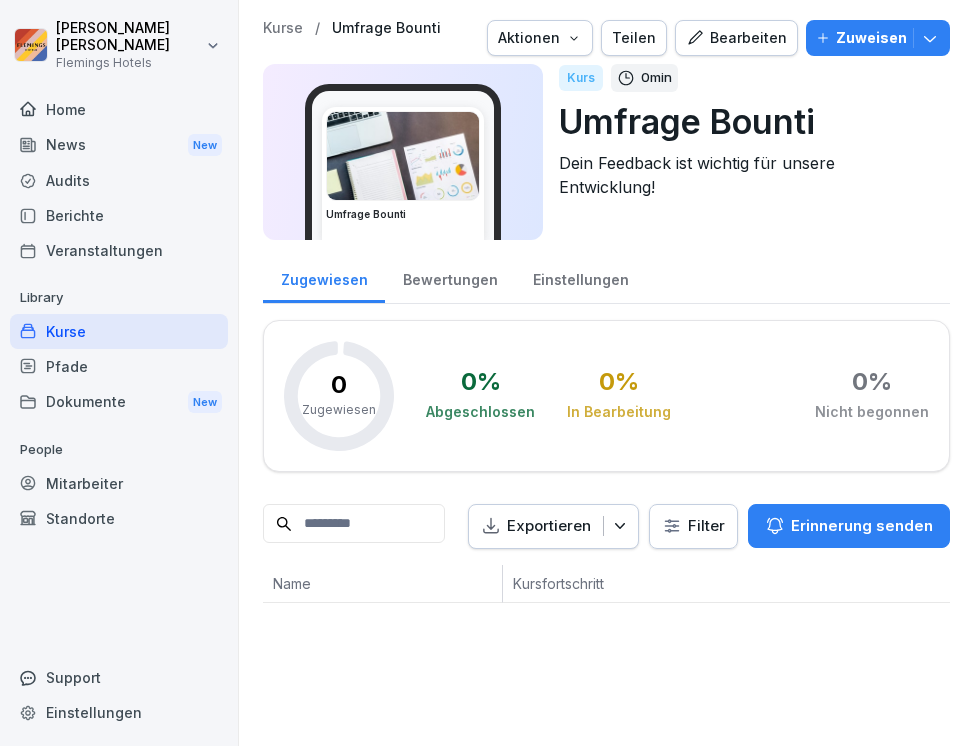 scroll, scrollTop: 0, scrollLeft: 0, axis: both 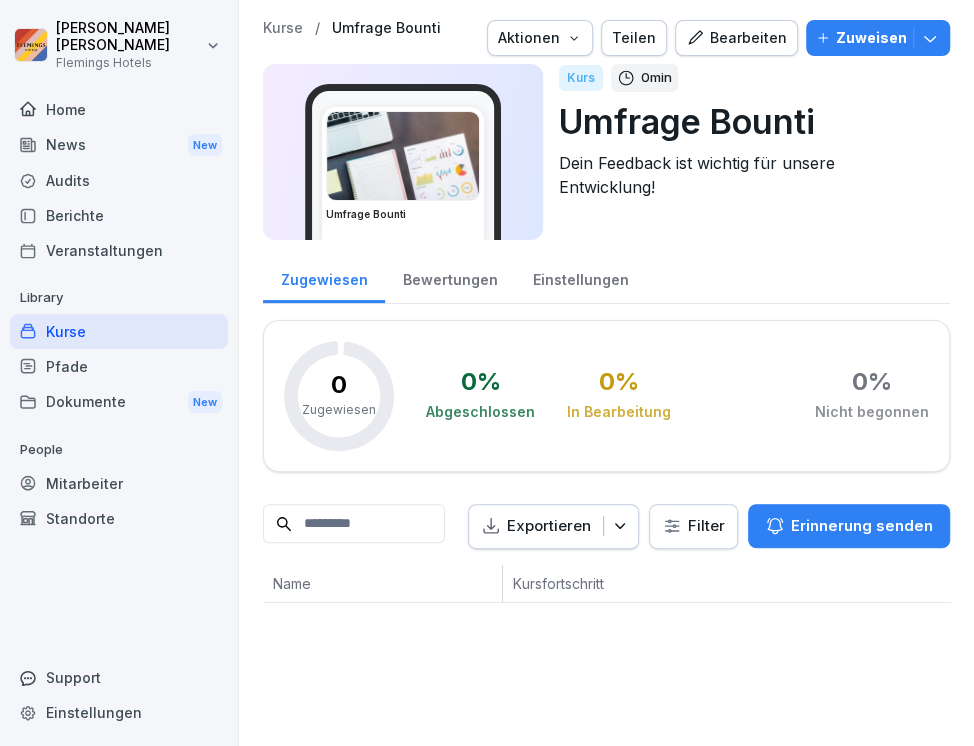click on "Bearbeiten" at bounding box center [736, 38] 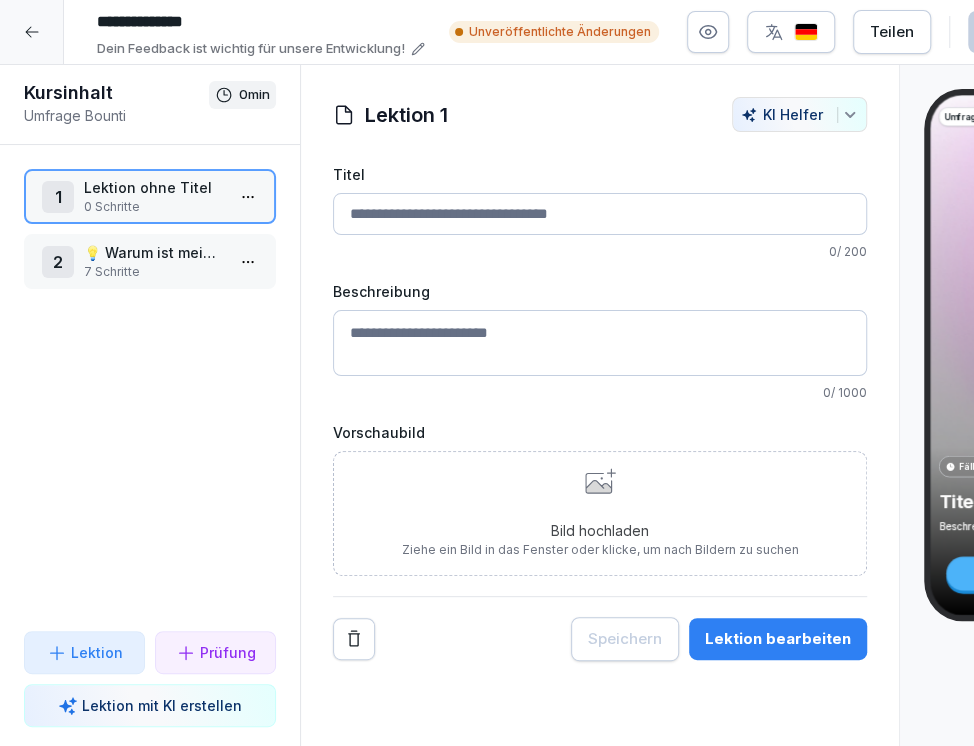 click on "Titel" at bounding box center [600, 214] 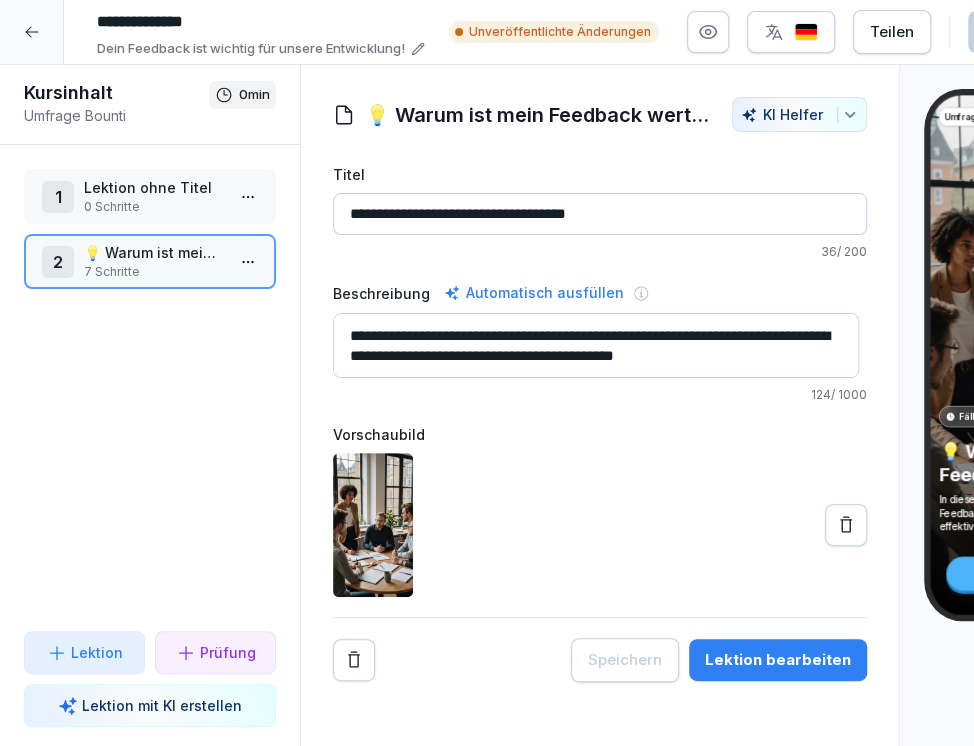 click on "Lektion bearbeiten" at bounding box center (778, 660) 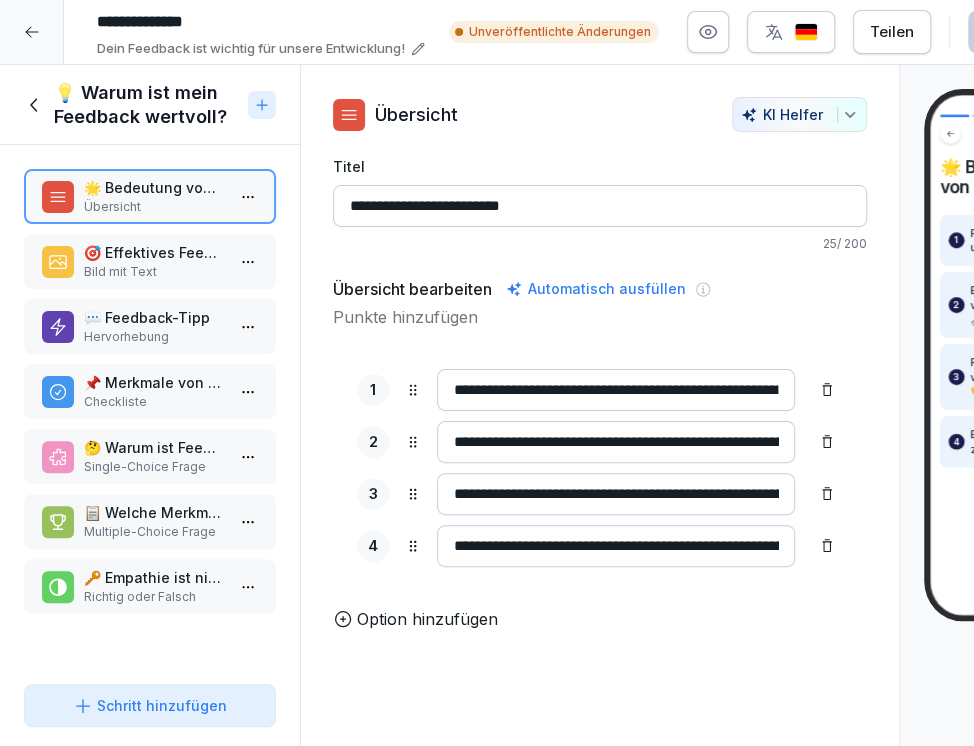 click on "**********" at bounding box center [600, 206] 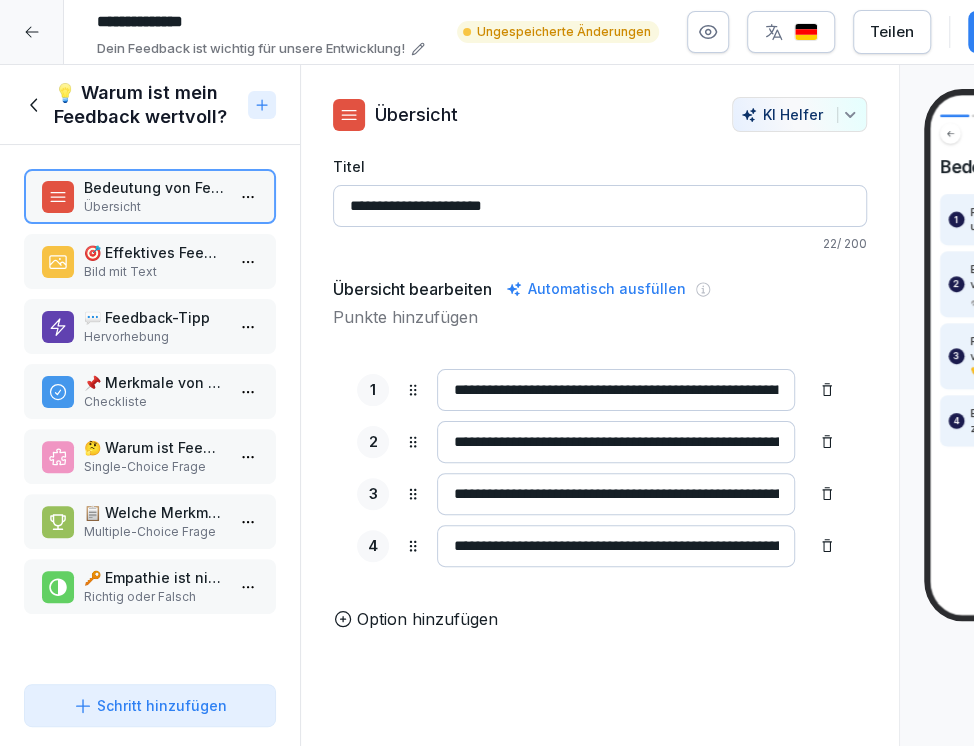 type on "**********" 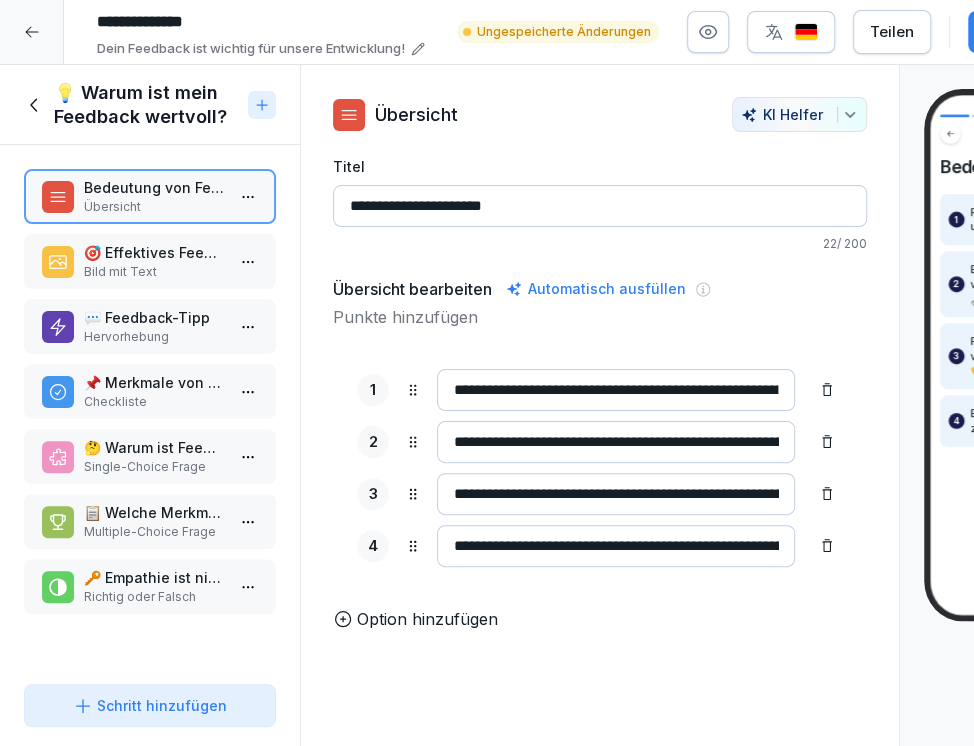 click on "🎯 Effektives Feedback geben" at bounding box center [154, 252] 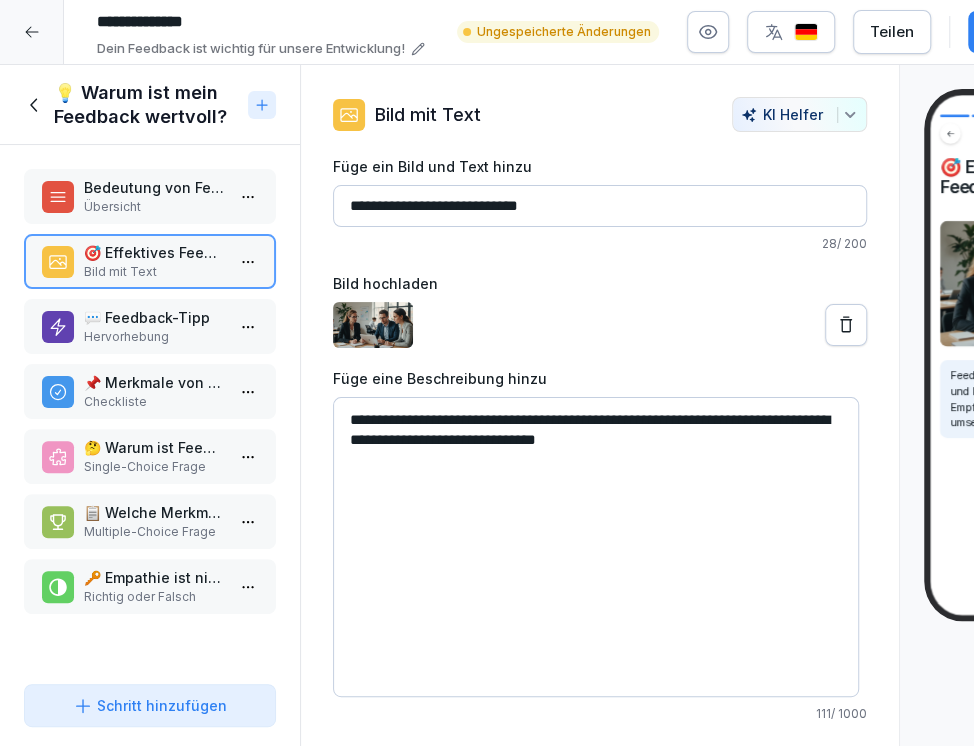 drag, startPoint x: 372, startPoint y: 208, endPoint x: 325, endPoint y: 209, distance: 47.010635 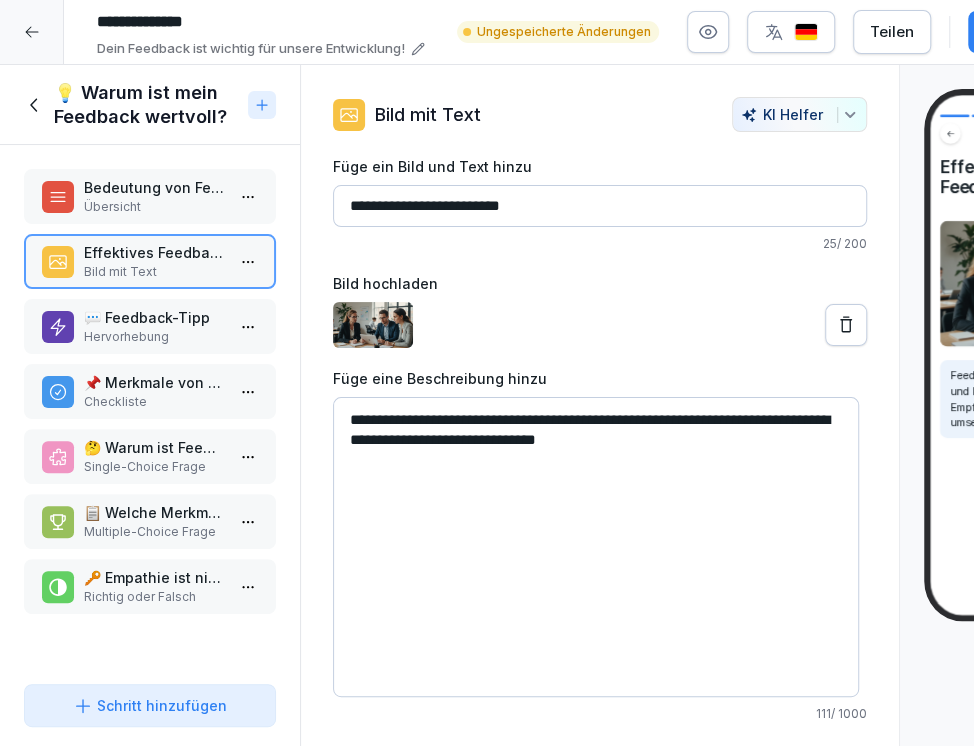 type on "**********" 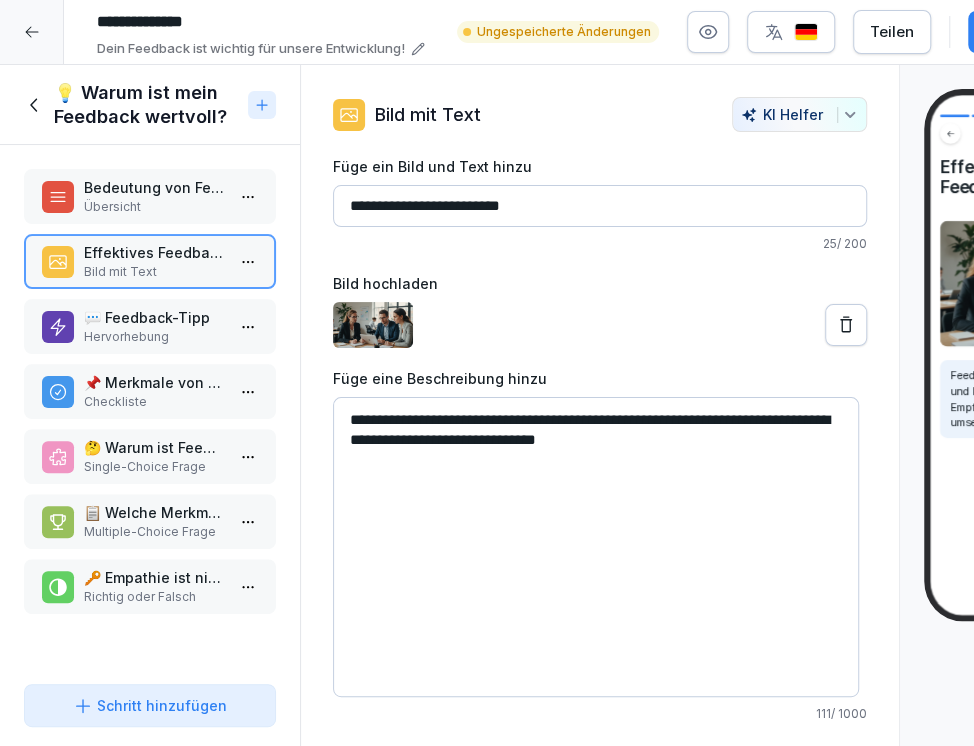 click on "Hervorhebung" at bounding box center [154, 337] 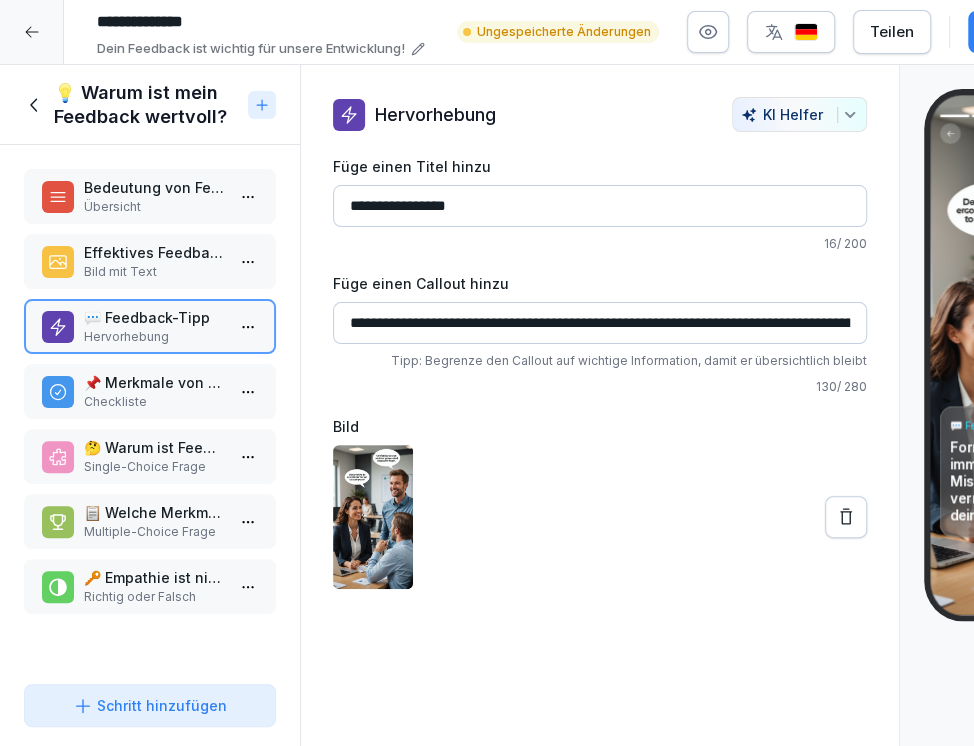 click 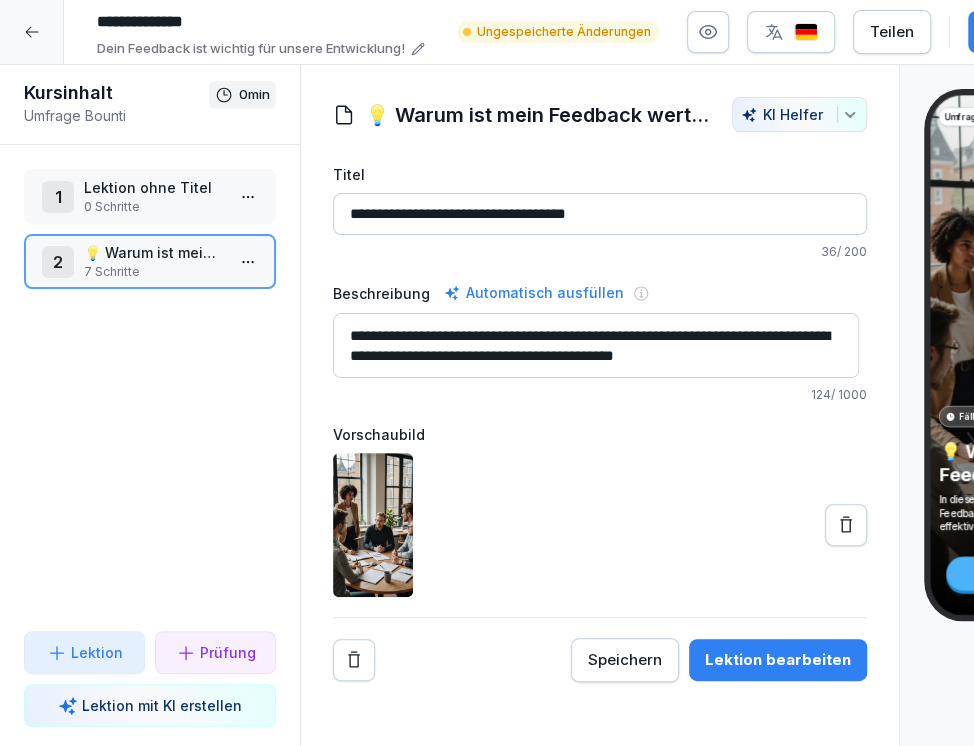 click on "**********" at bounding box center [487, 373] 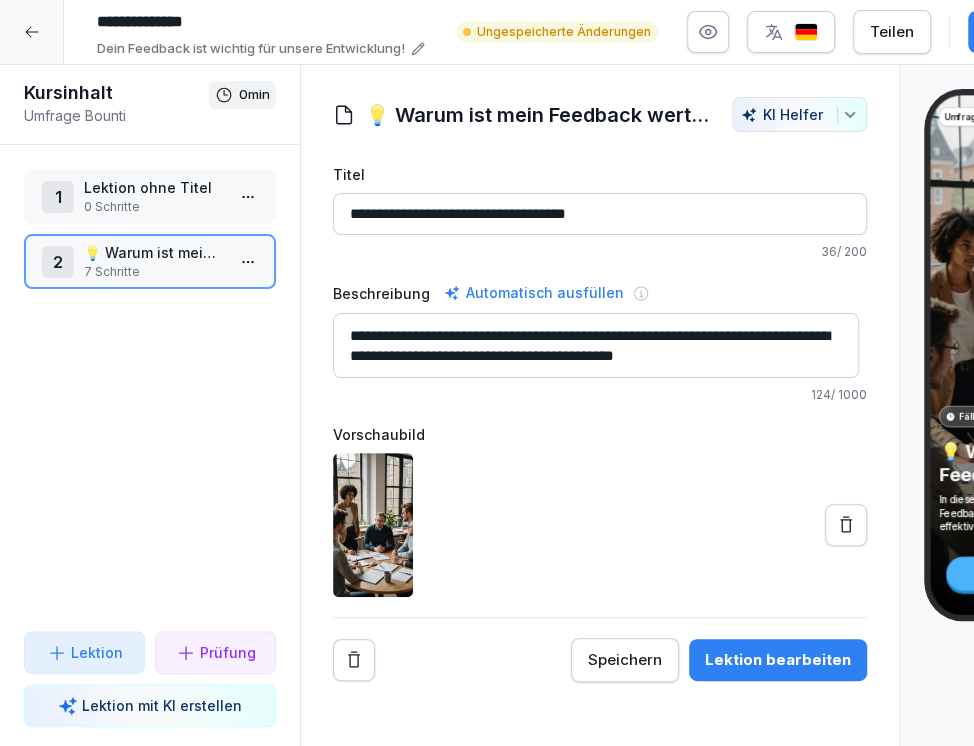 click on "**********" at bounding box center [487, 373] 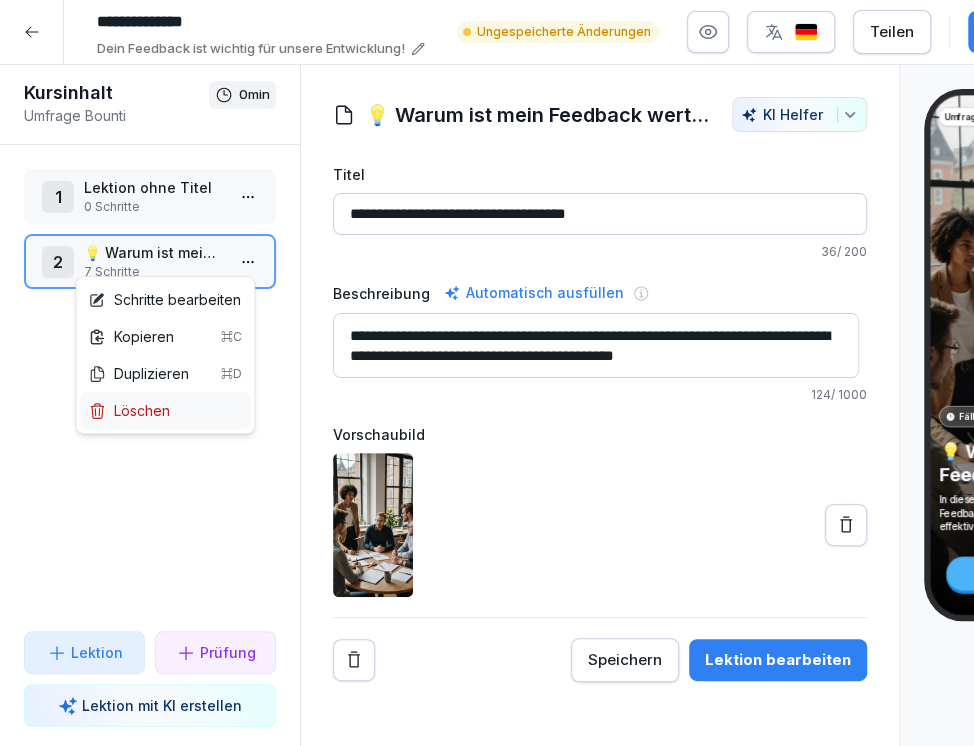 click on "Löschen" at bounding box center [129, 410] 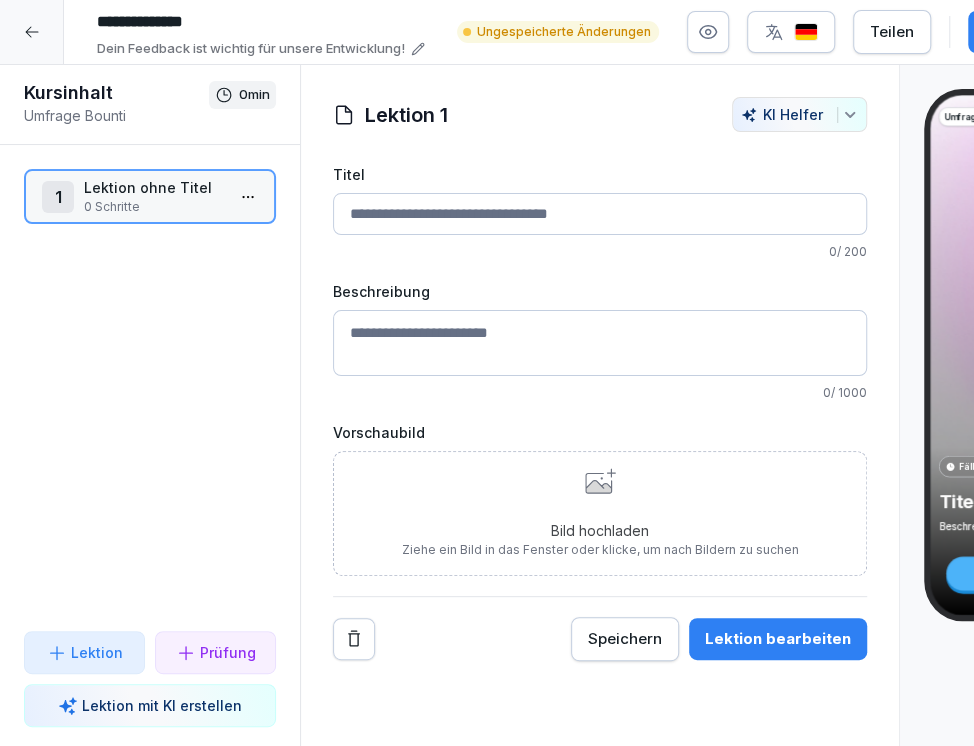 click on "Lektion" at bounding box center (97, 652) 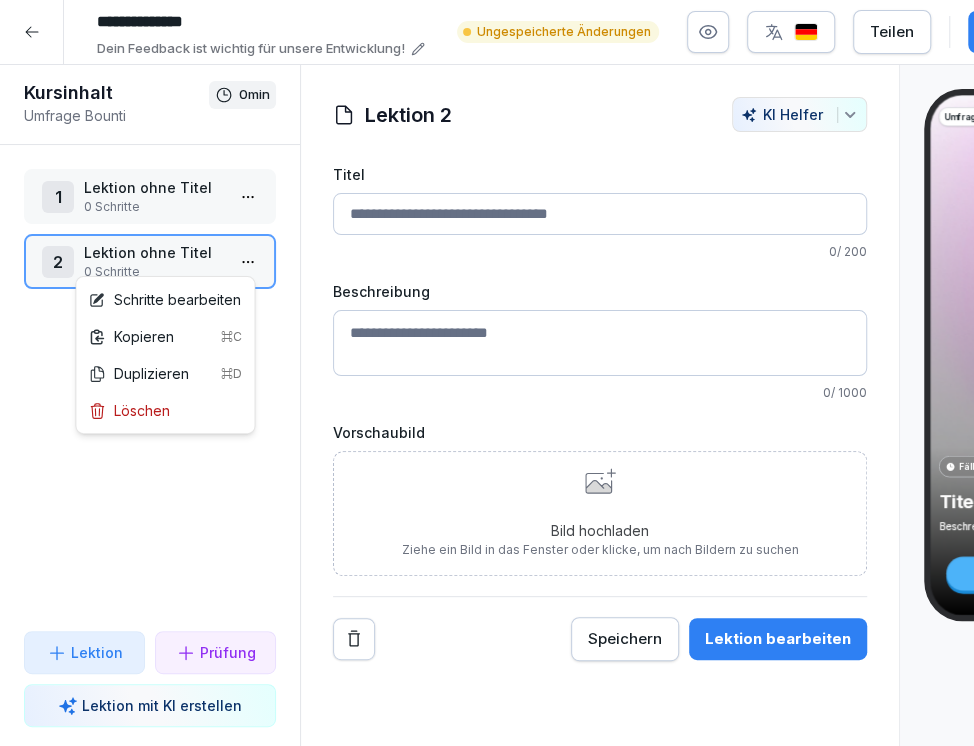 click on "**********" at bounding box center (487, 373) 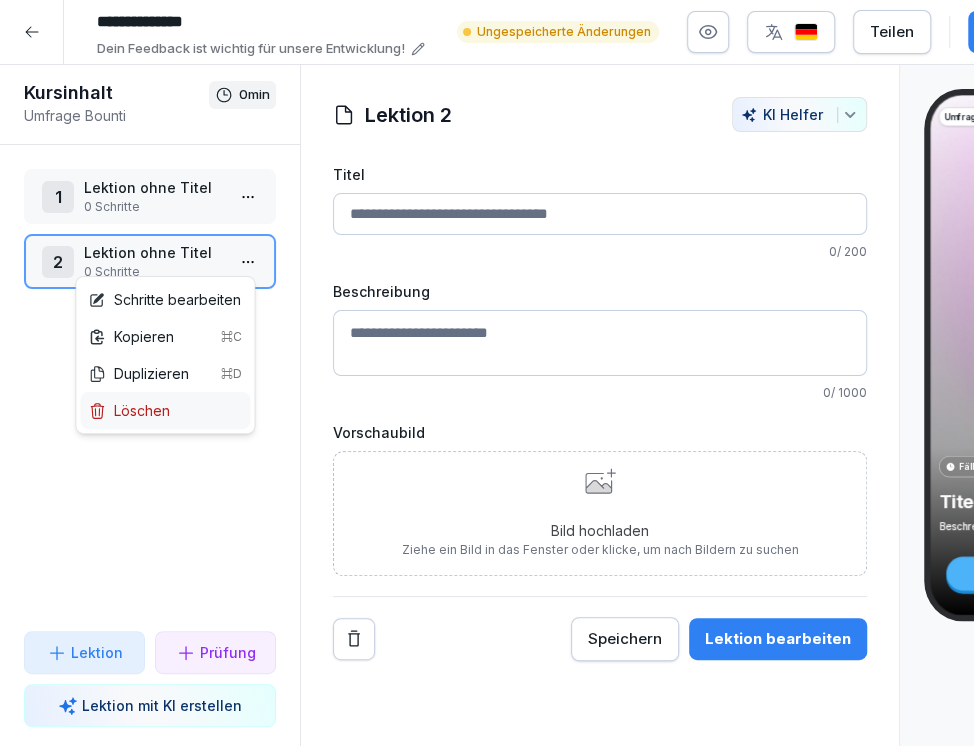 click on "Löschen" at bounding box center [129, 410] 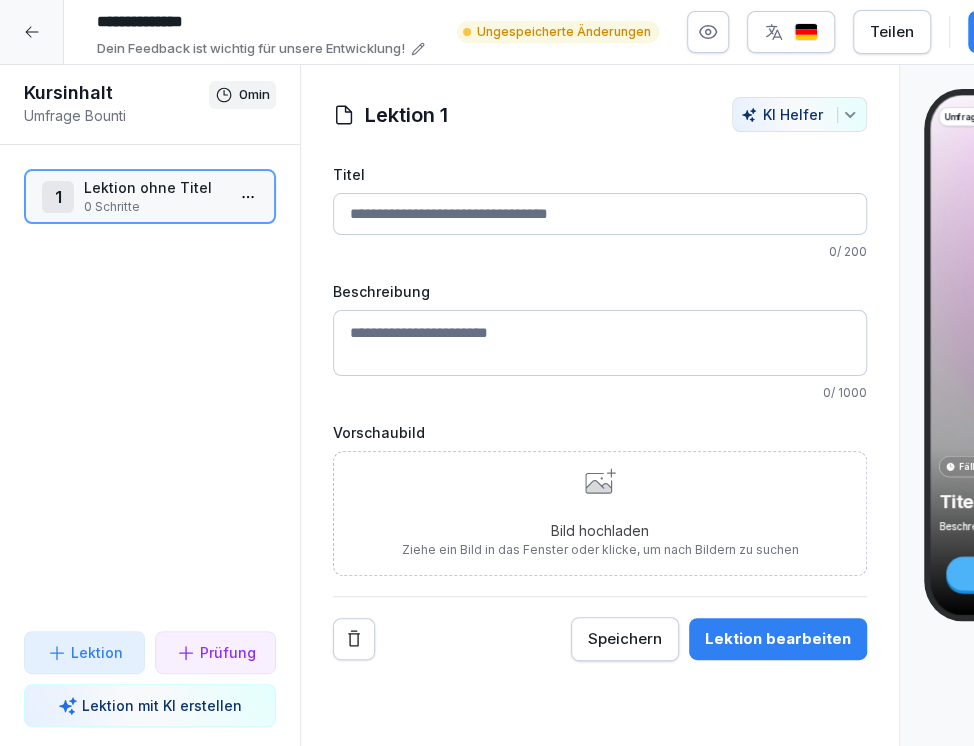 click on "Lektion ohne Titel" at bounding box center [154, 187] 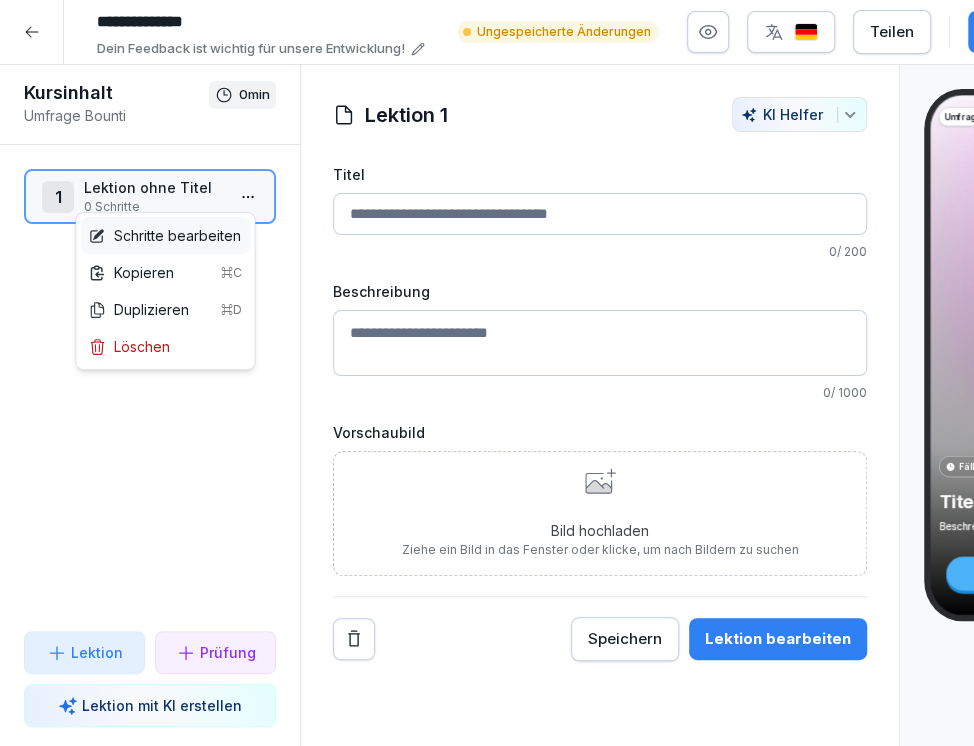click on "Schritte bearbeiten" at bounding box center [164, 235] 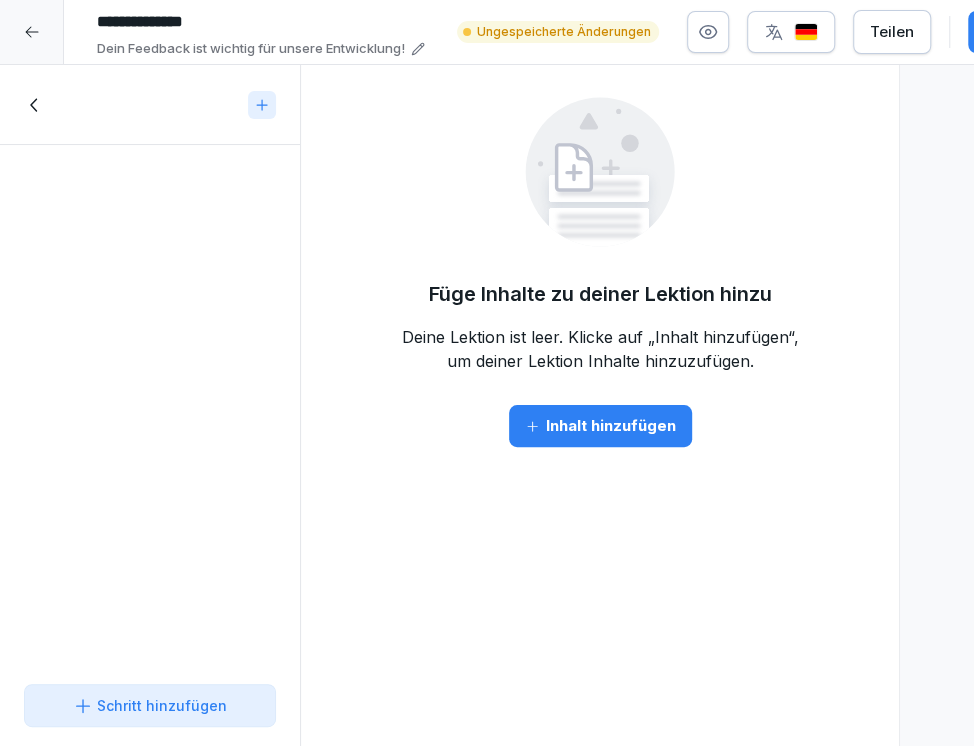 click on "Inhalt hinzufügen" at bounding box center [600, 426] 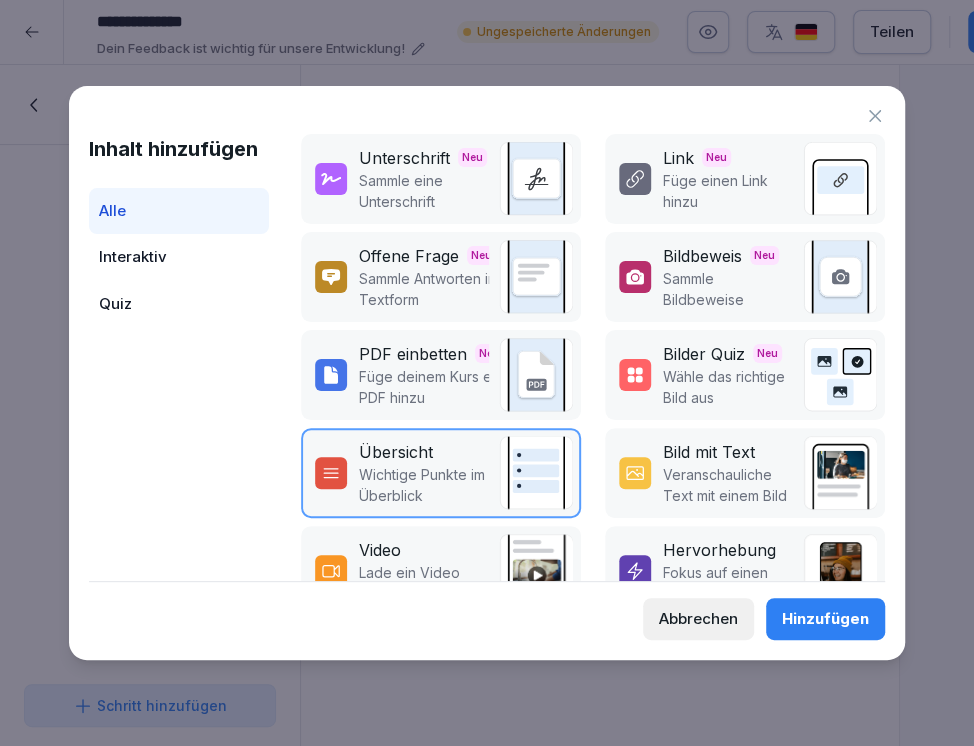 click on "Quiz" at bounding box center (179, 304) 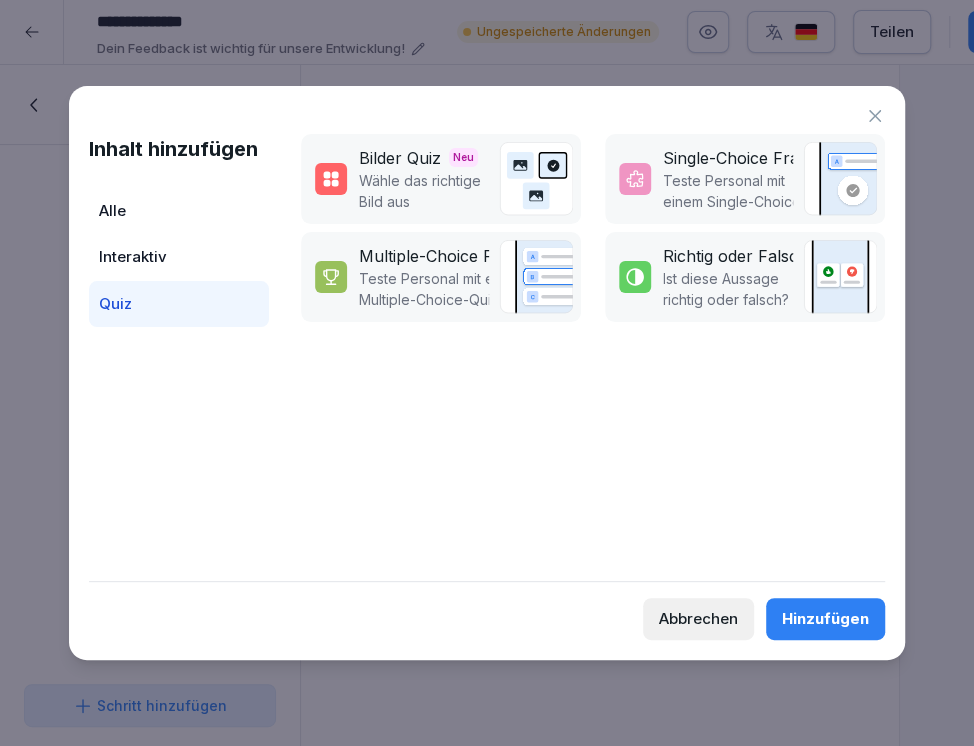 click on "Interaktiv" at bounding box center (179, 257) 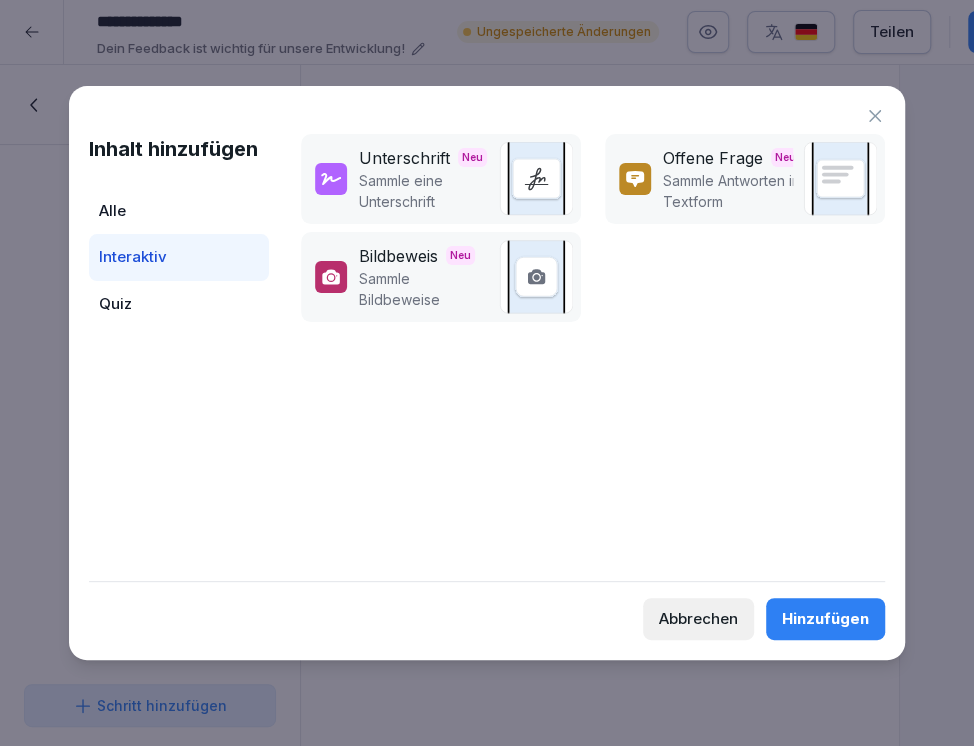 click on "Alle" at bounding box center (179, 211) 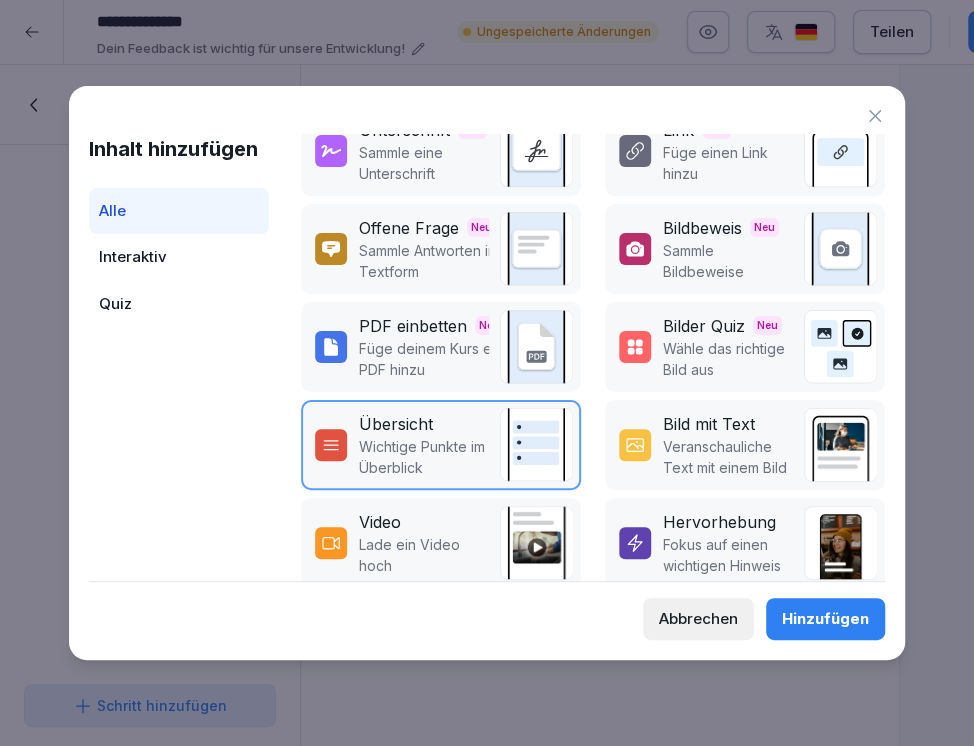 scroll, scrollTop: 0, scrollLeft: 0, axis: both 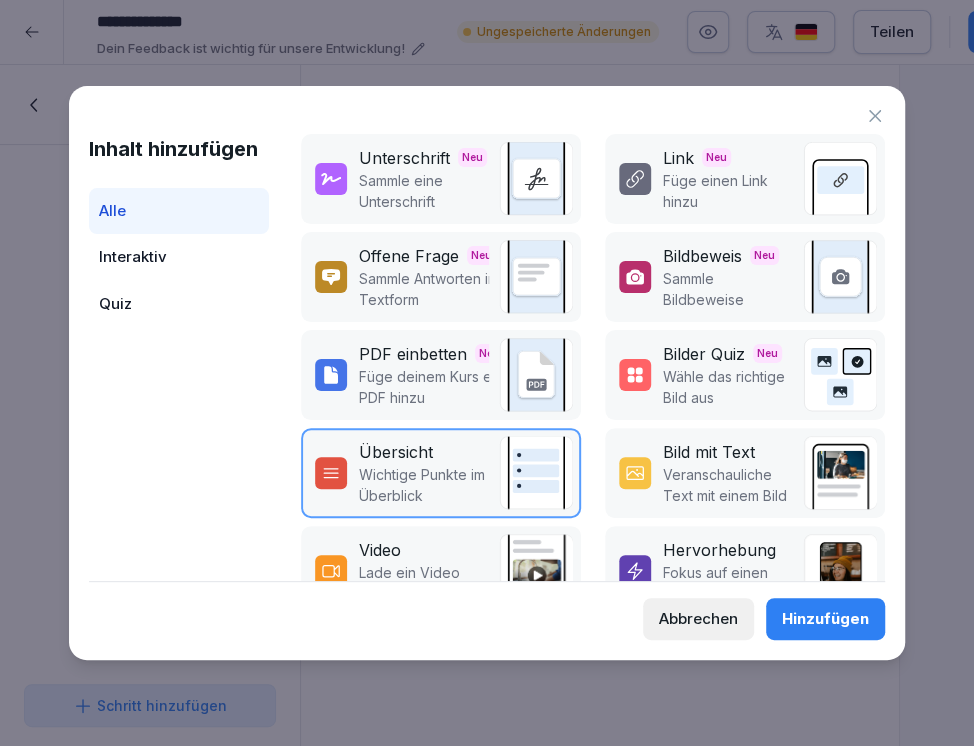 click on "Neu" at bounding box center [481, 255] 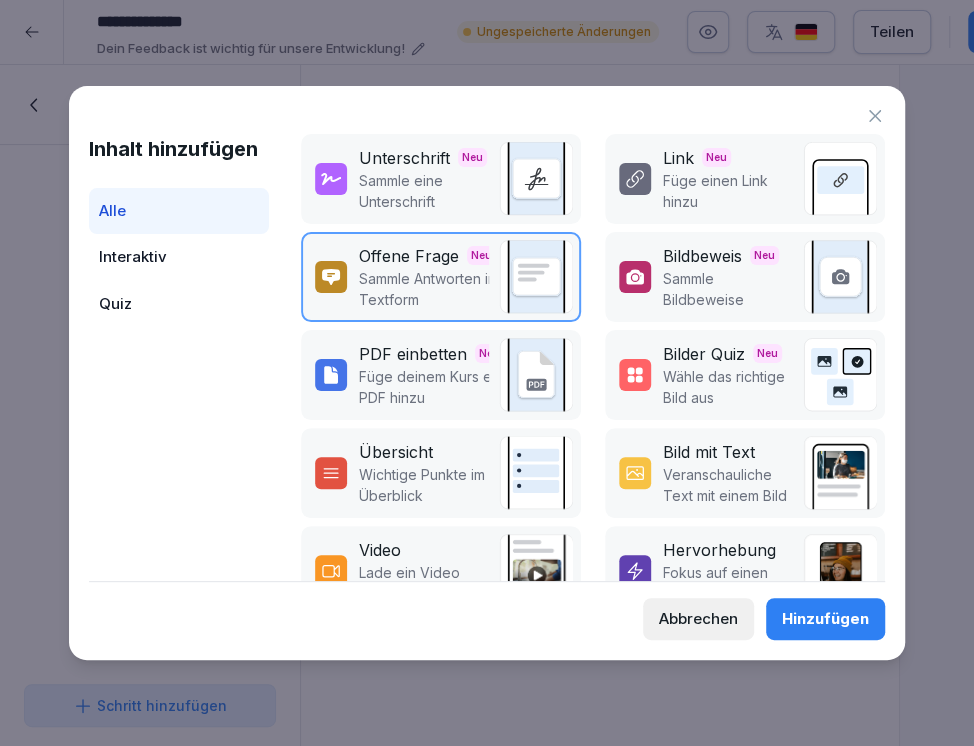 click on "Wichtige Punkte im Überblick" at bounding box center (424, 485) 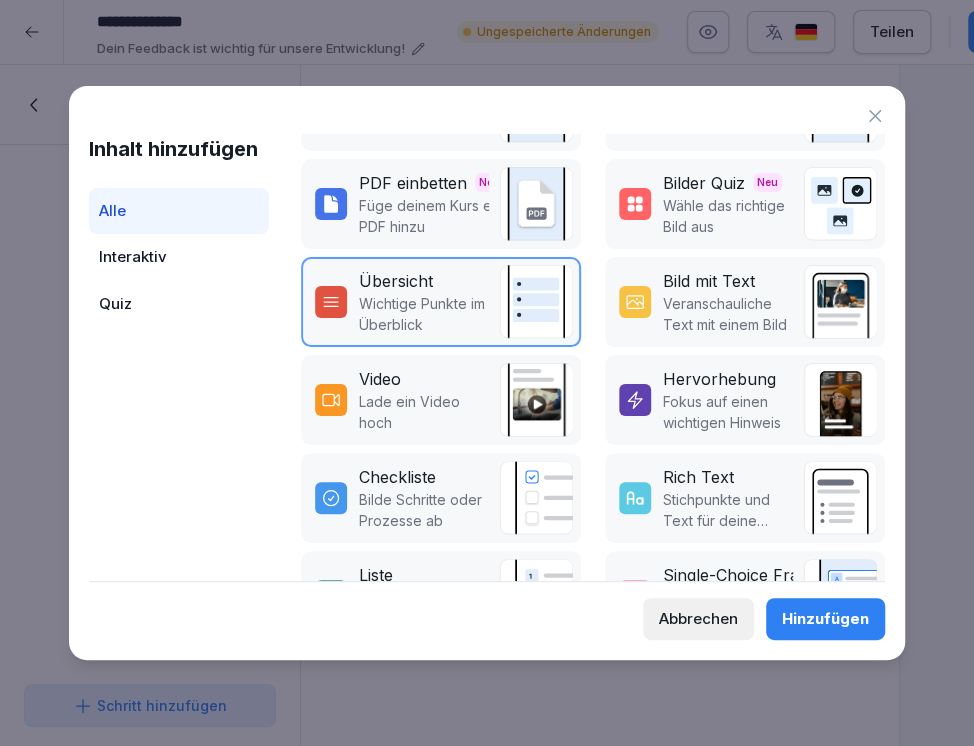 scroll, scrollTop: 228, scrollLeft: 0, axis: vertical 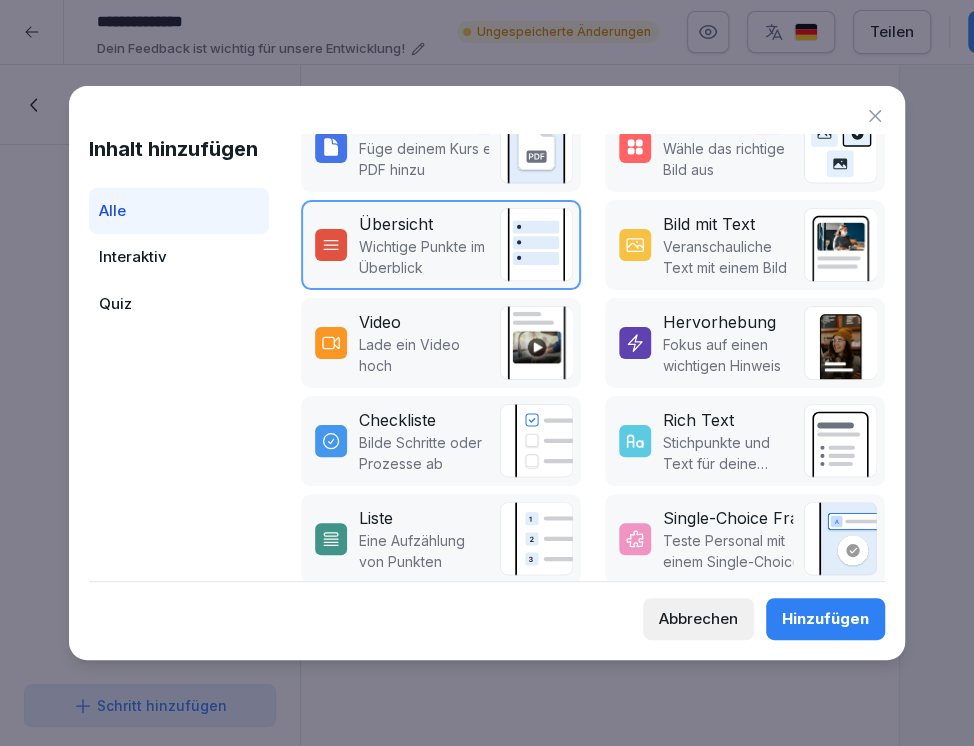 click on "Quiz" at bounding box center (179, 304) 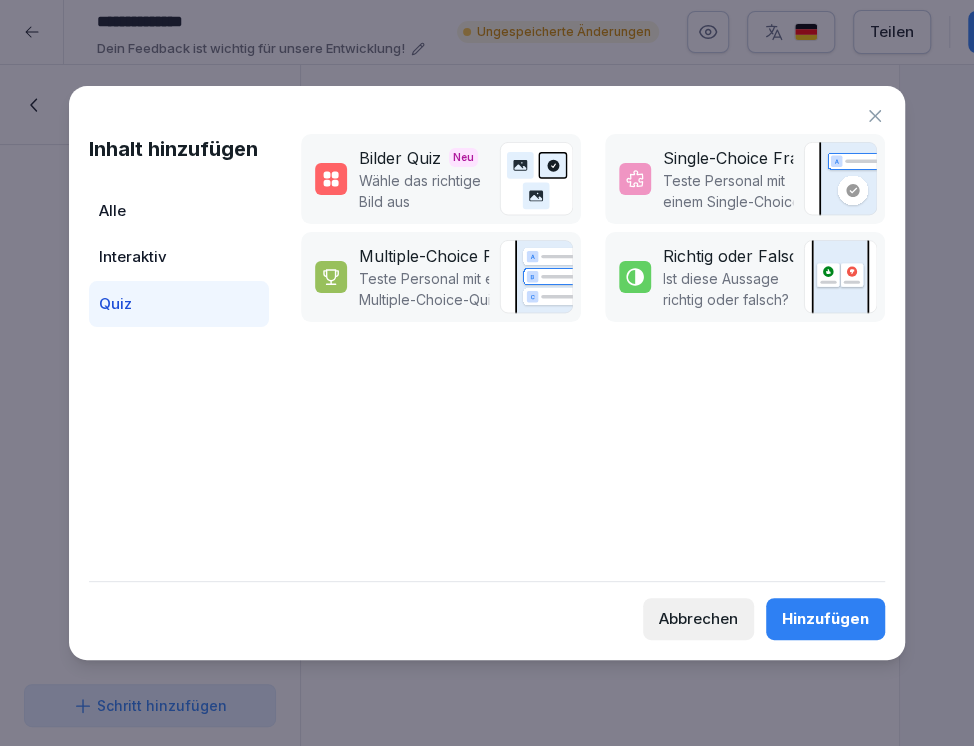 scroll, scrollTop: 0, scrollLeft: 0, axis: both 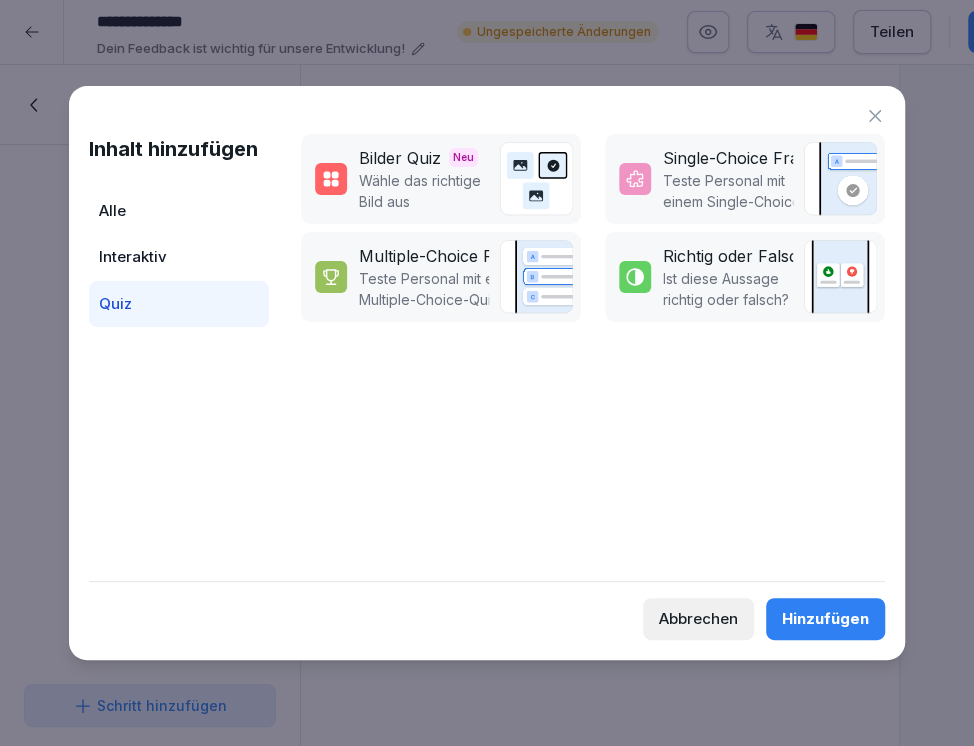 click on "Interaktiv" at bounding box center (179, 257) 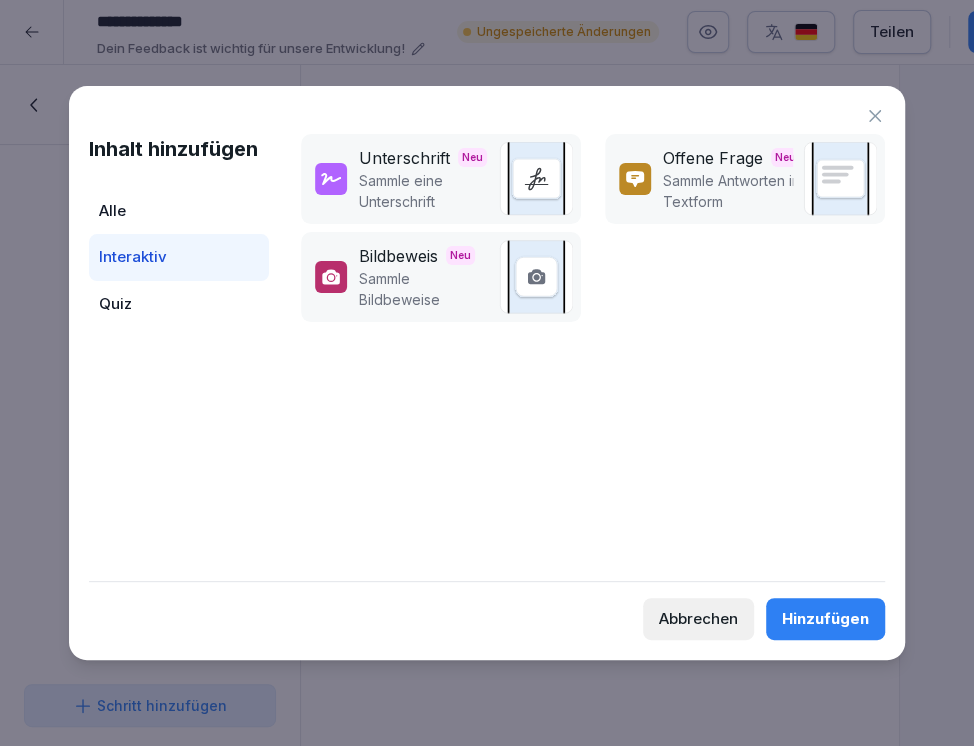 click on "Alle" at bounding box center (179, 211) 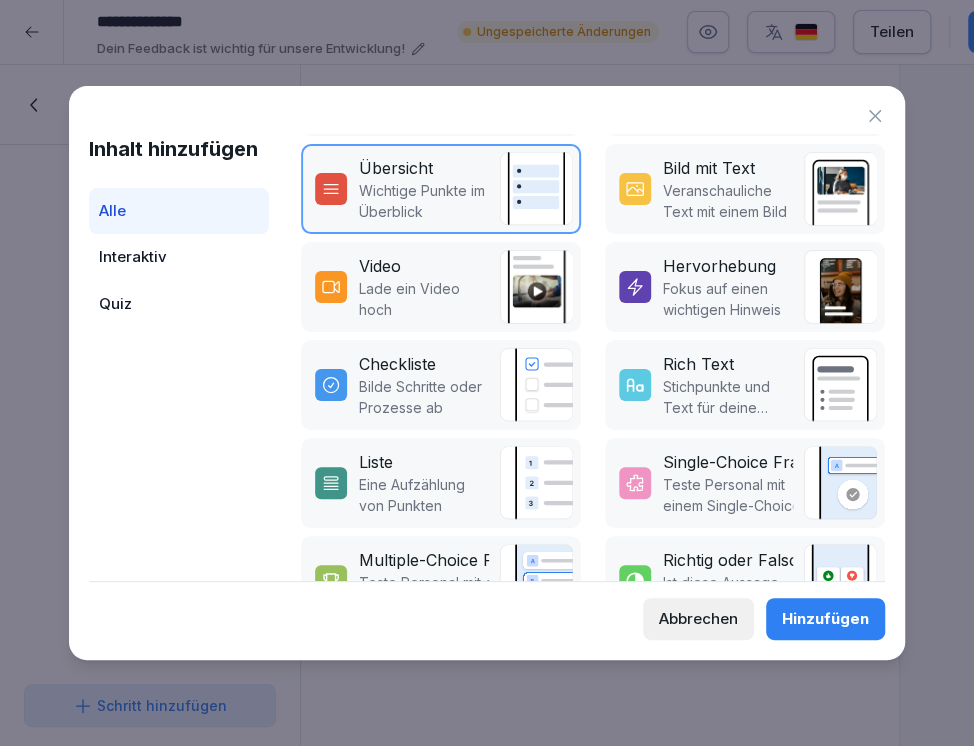 scroll, scrollTop: 285, scrollLeft: 0, axis: vertical 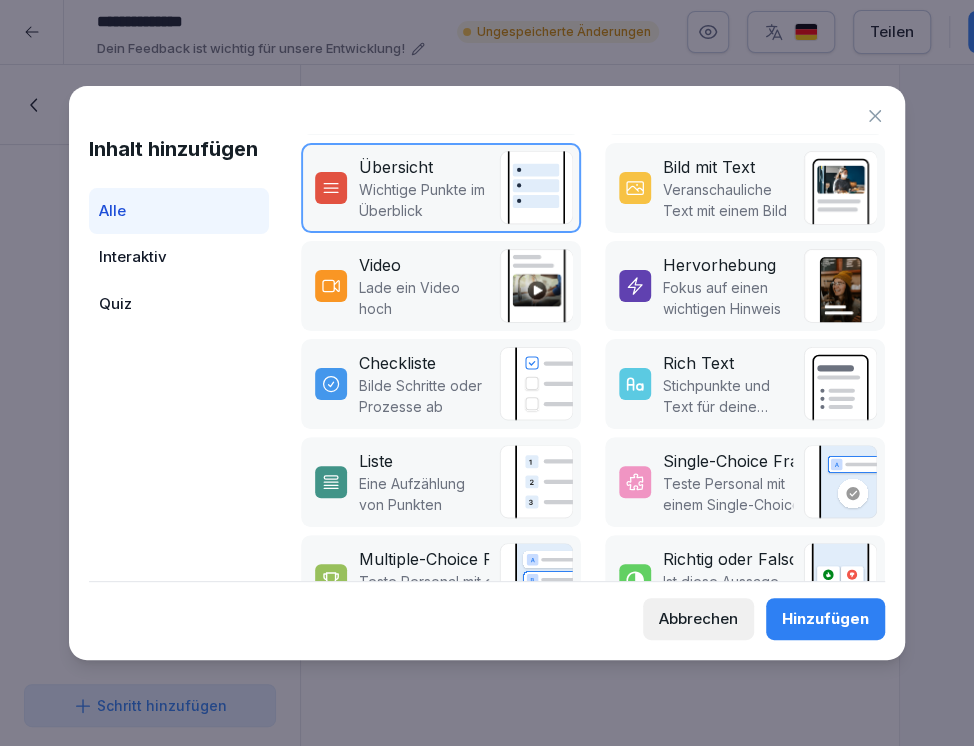 click 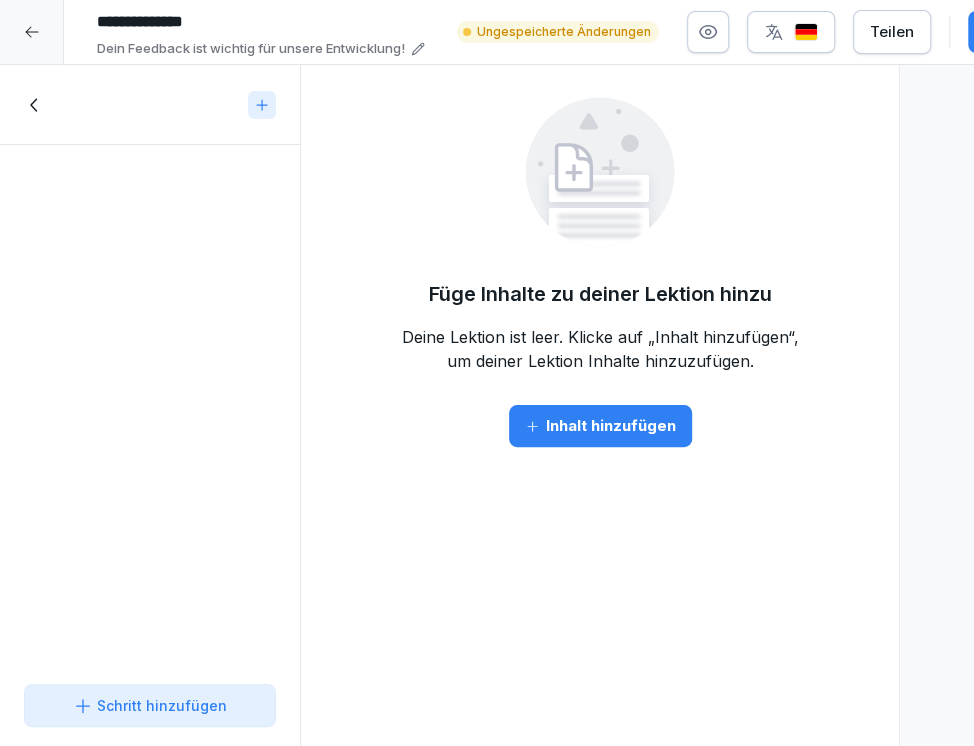 click 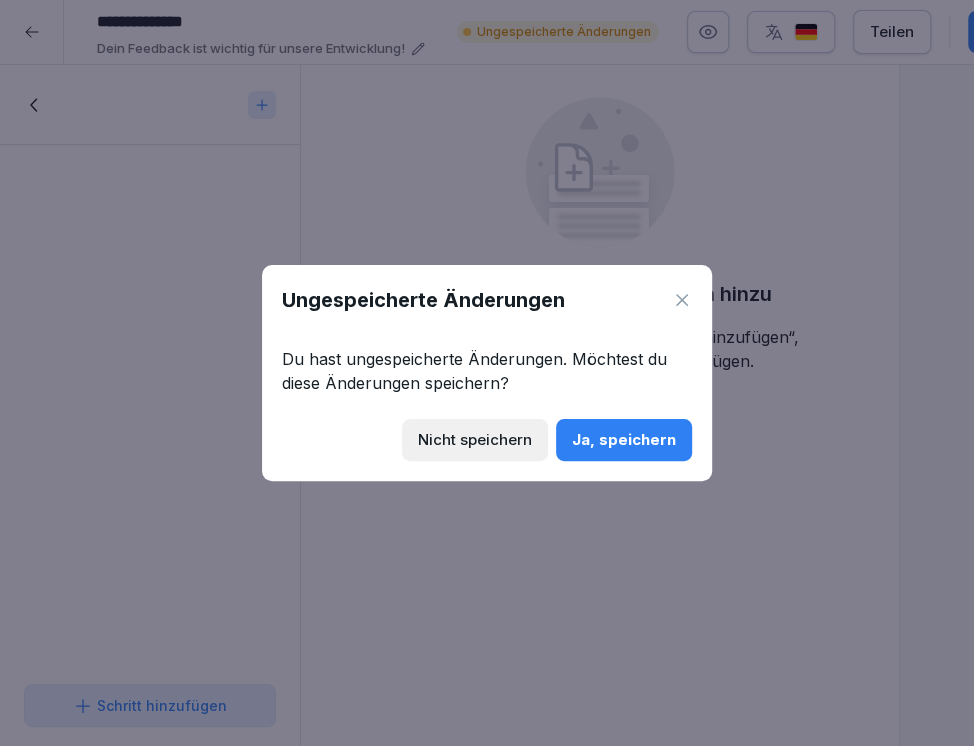 click on "Nicht speichern" at bounding box center (475, 440) 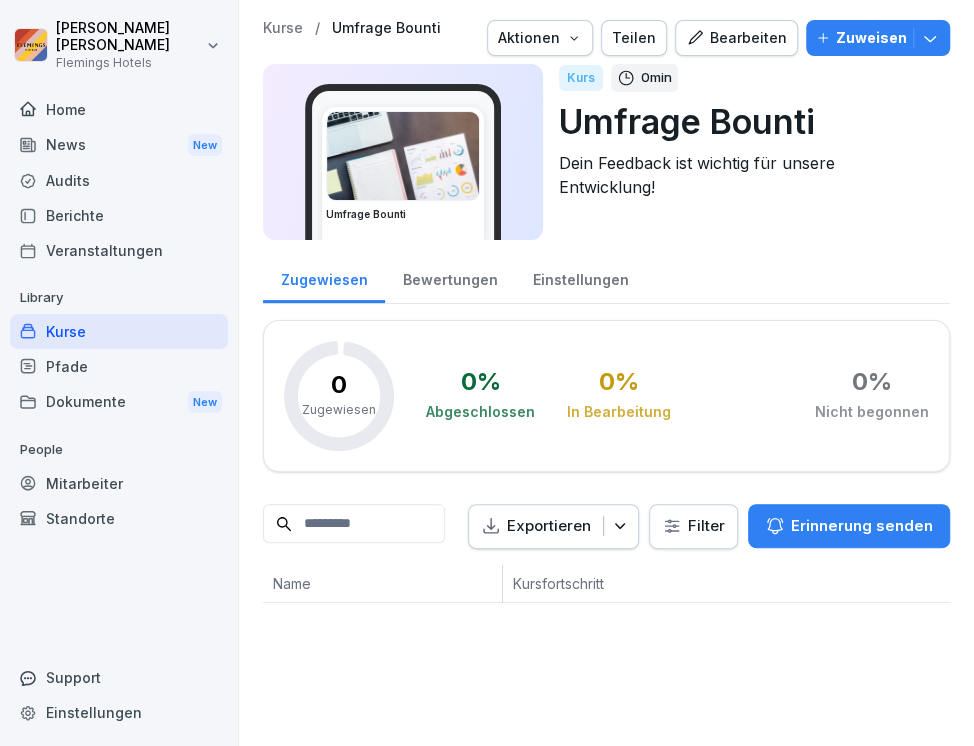 click on "Aktionen" at bounding box center [540, 38] 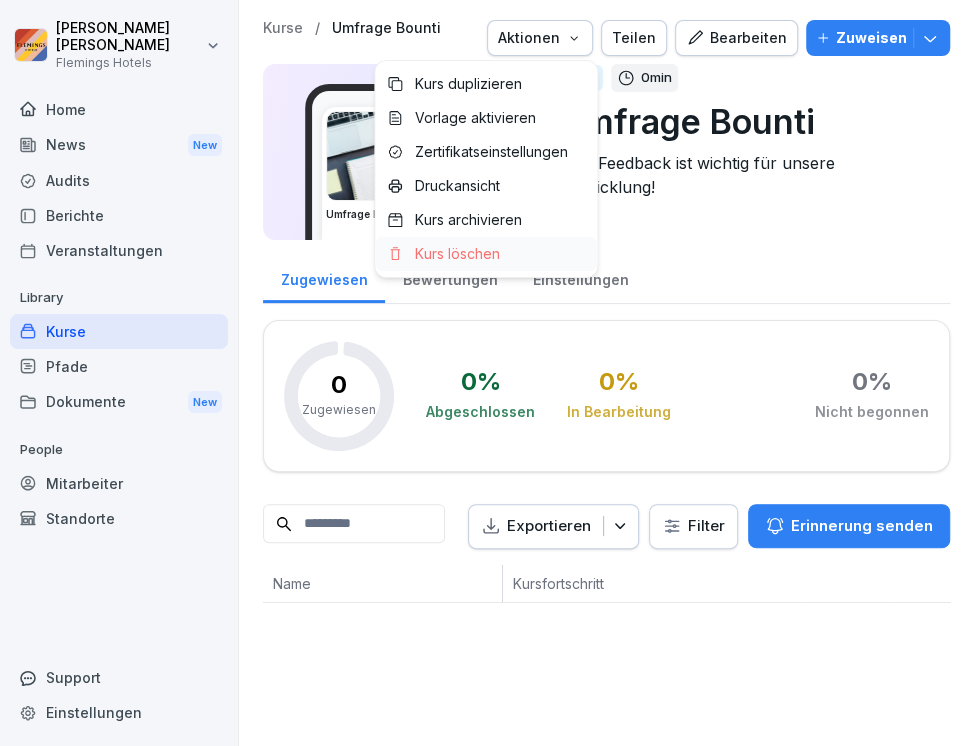 click on "Kurs löschen" at bounding box center [457, 254] 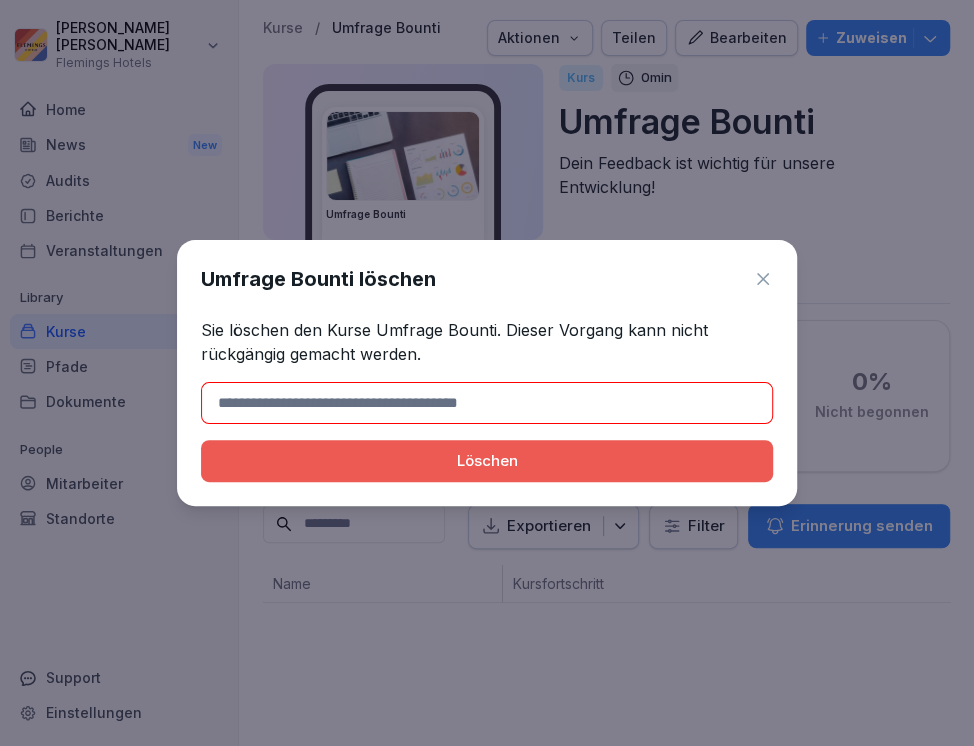 click on "Löschen" at bounding box center [487, 461] 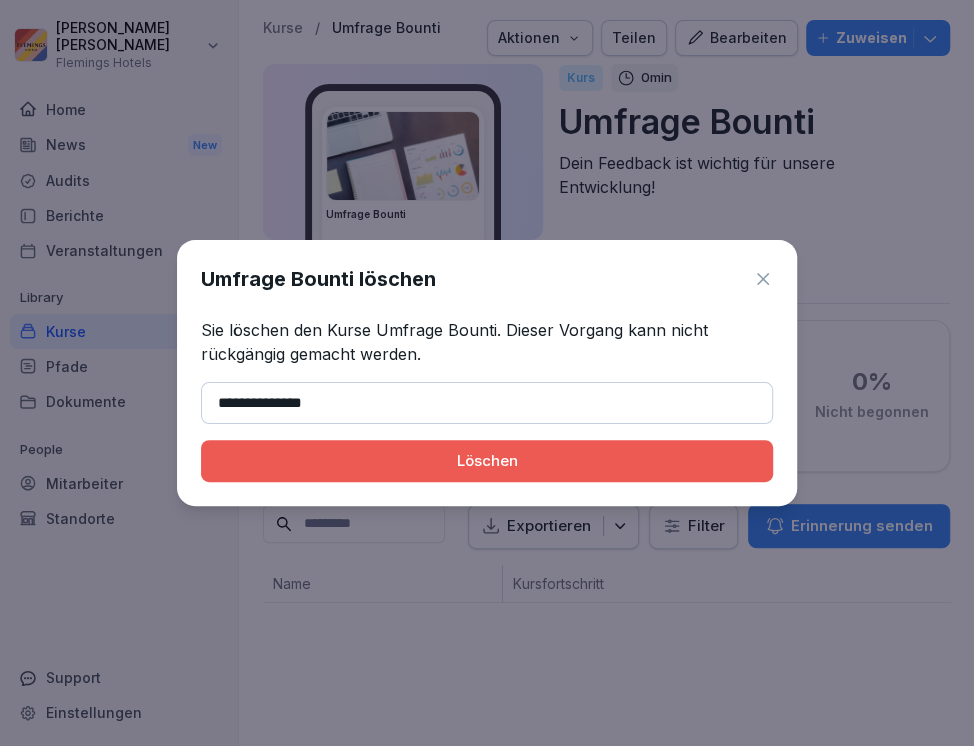 type on "**********" 